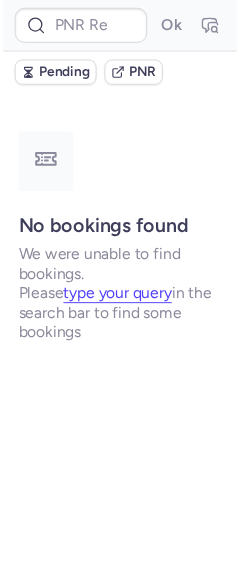 scroll, scrollTop: 0, scrollLeft: 0, axis: both 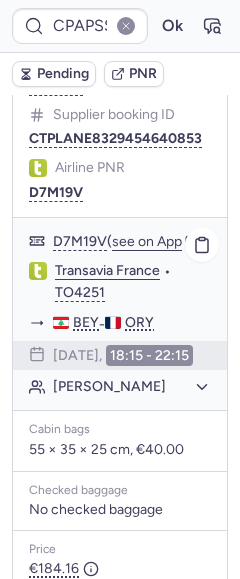 click on "CP reference CPAPSS Supplier booking ID CTPLANE8329454640853 Airline PNR D7M19V" at bounding box center [120, 127] 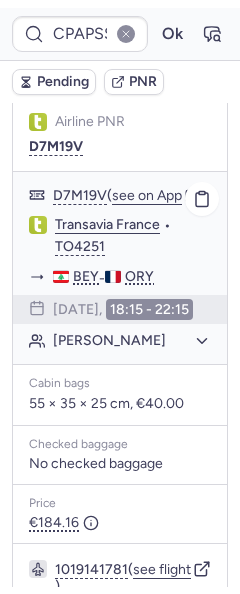 scroll, scrollTop: 375, scrollLeft: 0, axis: vertical 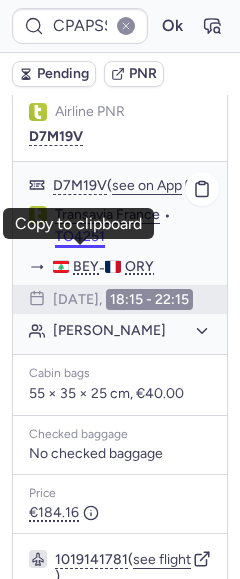 click on "TO4251" at bounding box center [80, 237] 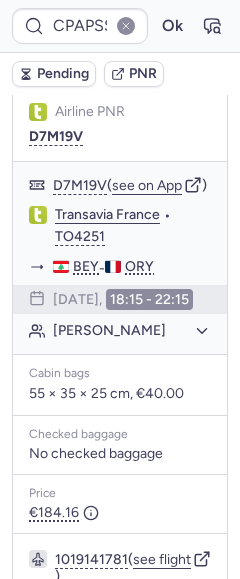 type on "CP3MDE" 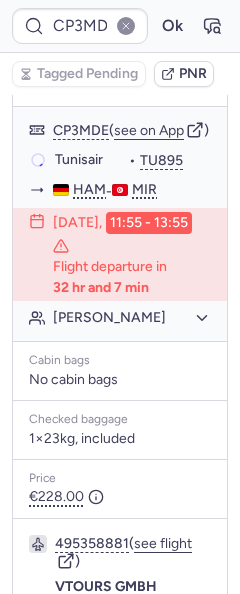scroll, scrollTop: 375, scrollLeft: 0, axis: vertical 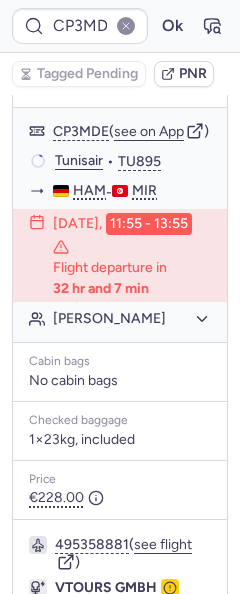 type on "CPPGVM" 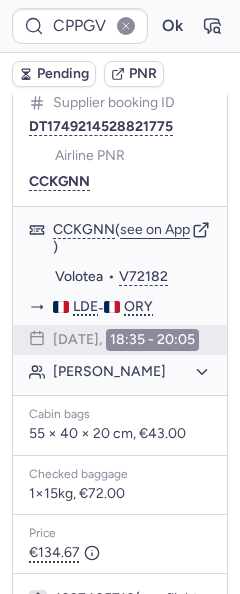 scroll, scrollTop: 375, scrollLeft: 0, axis: vertical 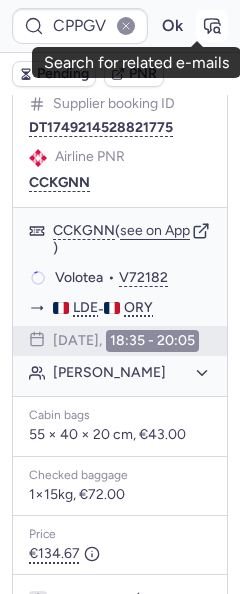 click 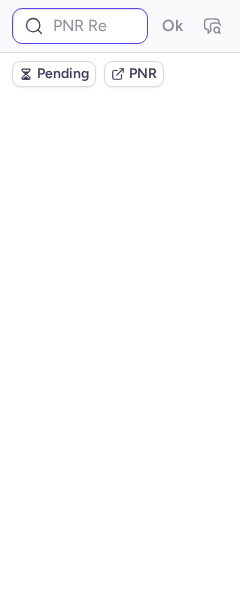 scroll, scrollTop: 0, scrollLeft: 0, axis: both 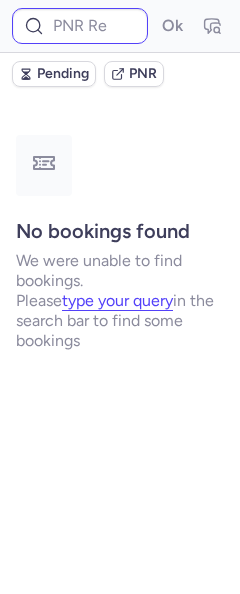 type on "DT1750517086984658" 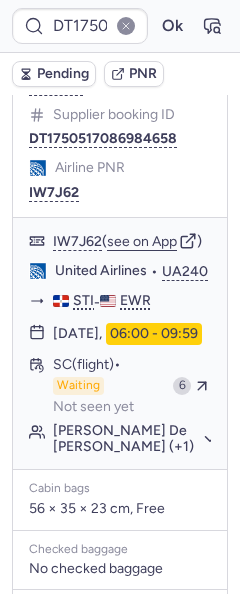 scroll, scrollTop: 360, scrollLeft: 0, axis: vertical 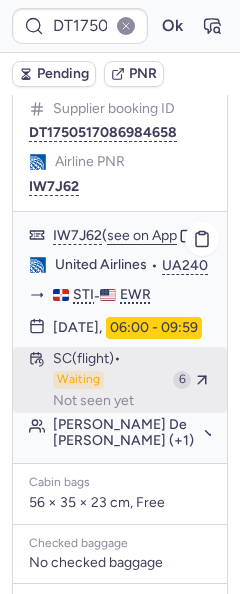 click on "Not seen yet" at bounding box center (93, 401) 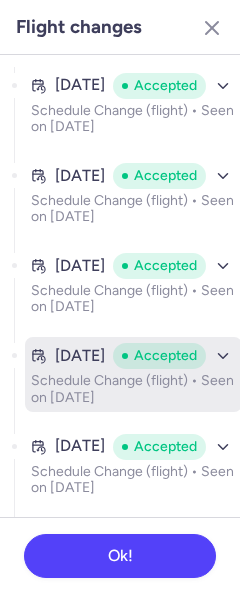 scroll, scrollTop: 88, scrollLeft: 0, axis: vertical 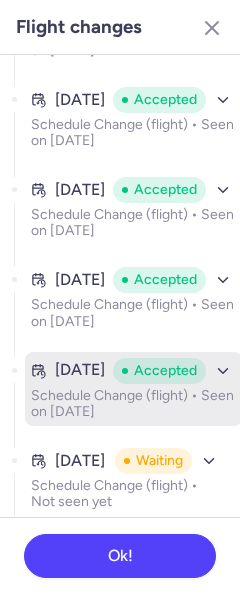 click on "Schedule Change (flight) •  Seen on [DATE]" at bounding box center (133, 404) 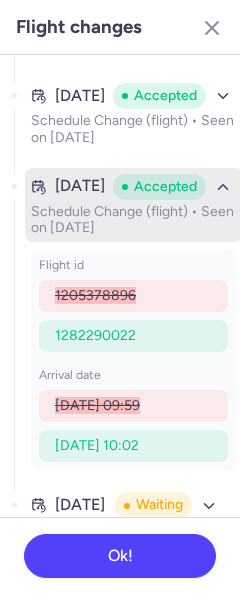 scroll, scrollTop: 317, scrollLeft: 0, axis: vertical 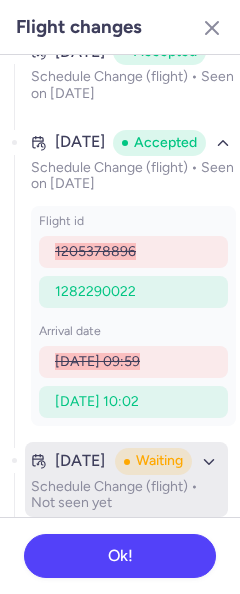 click on "Schedule Change (flight) •  Not seen yet" at bounding box center (126, 495) 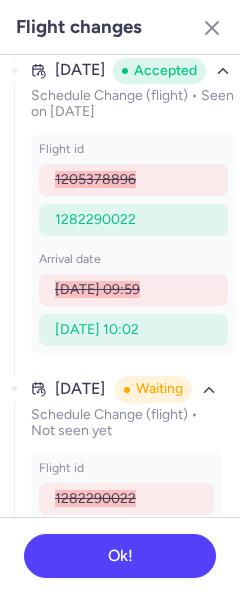 scroll, scrollTop: 546, scrollLeft: 0, axis: vertical 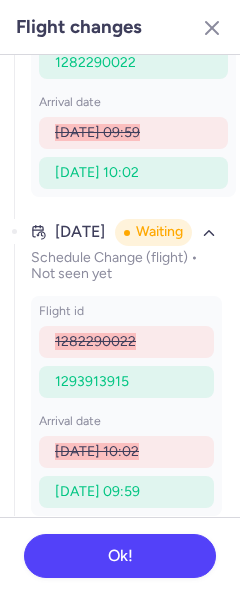 type on "CP3MDE" 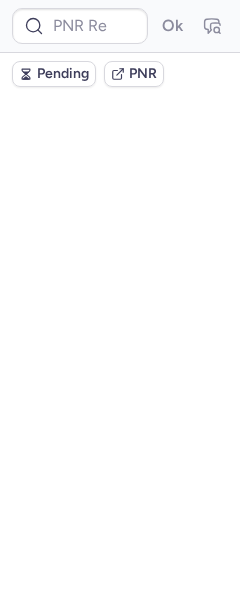 scroll, scrollTop: 0, scrollLeft: 0, axis: both 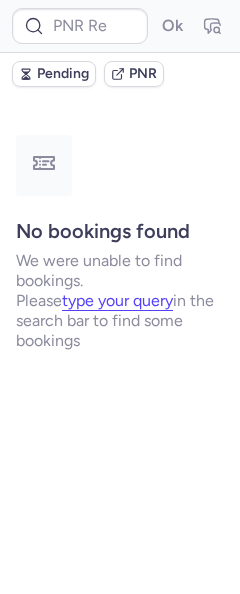 type on "CPIR24" 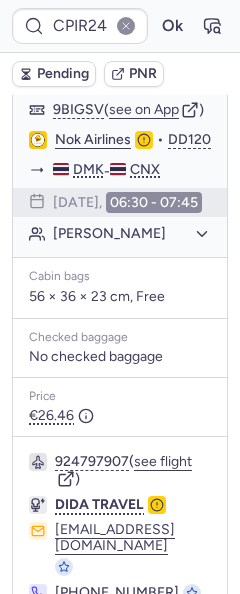 scroll, scrollTop: 498, scrollLeft: 0, axis: vertical 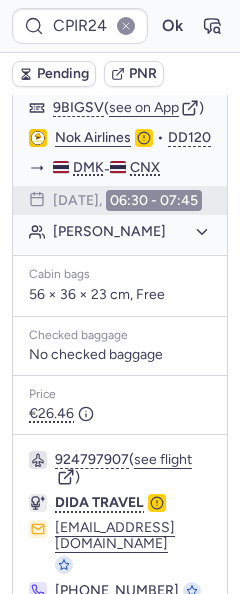 click on "CPIR24  Ok" at bounding box center [120, 26] 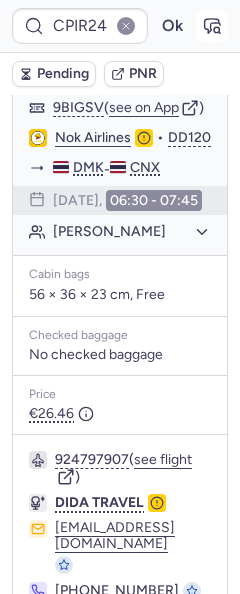 click 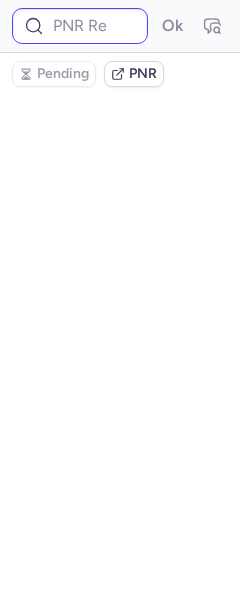 scroll, scrollTop: 0, scrollLeft: 0, axis: both 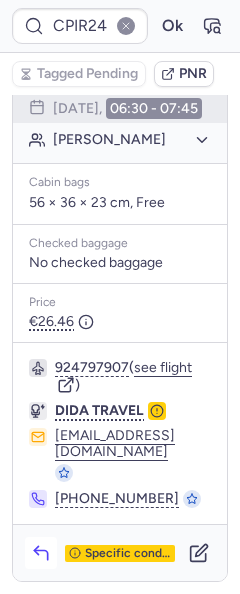 click 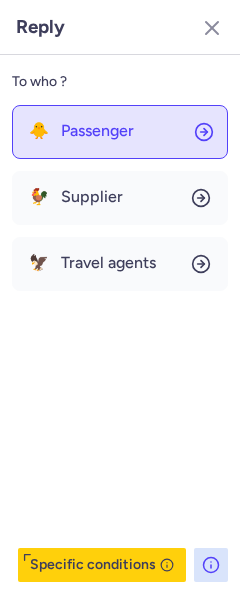 click on "Passenger" at bounding box center [97, 131] 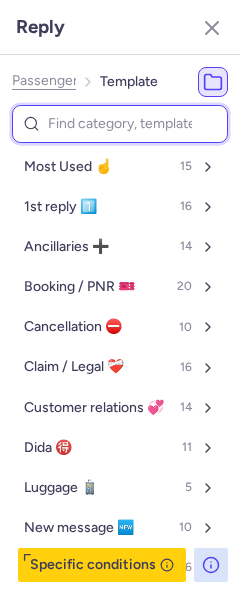 click at bounding box center (120, 124) 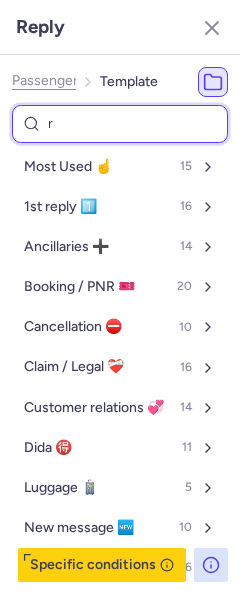 type on "re" 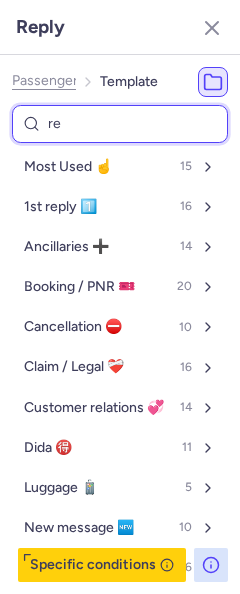 select on "en" 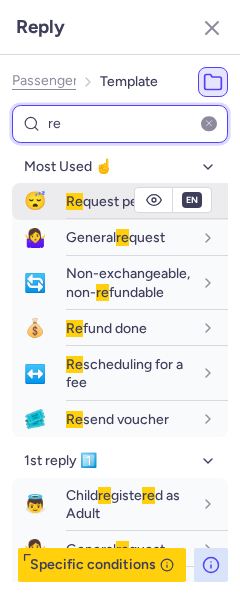 type on "r" 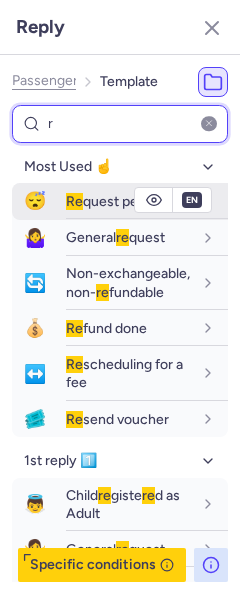 type 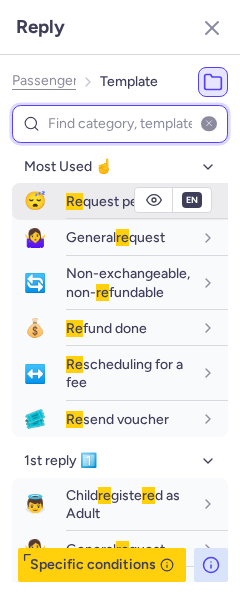 select on "en" 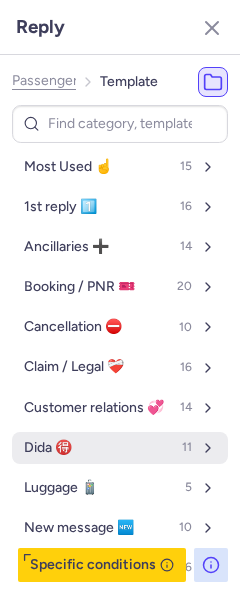 click on "Dida 🉐 11" at bounding box center (120, 448) 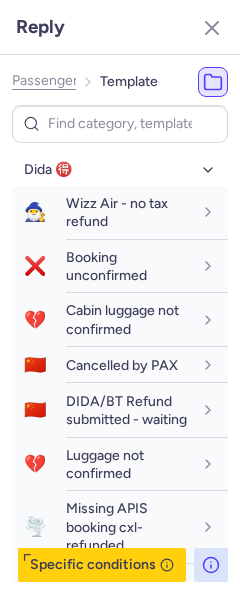 scroll, scrollTop: 280, scrollLeft: 0, axis: vertical 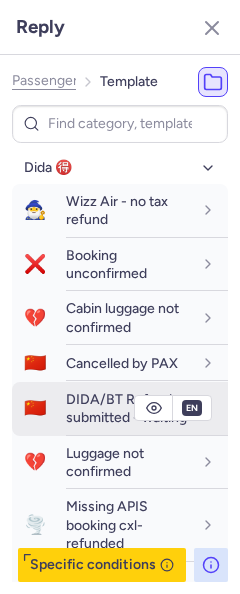 click on "DIDA/BT Refund submitted - waiting" at bounding box center [126, 408] 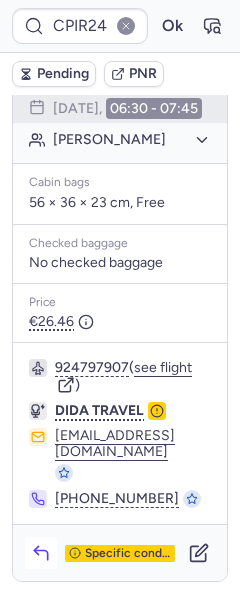 click 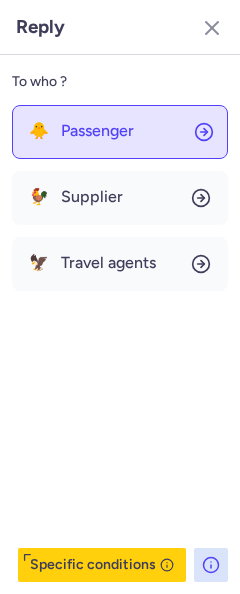 click on "Passenger" at bounding box center [97, 131] 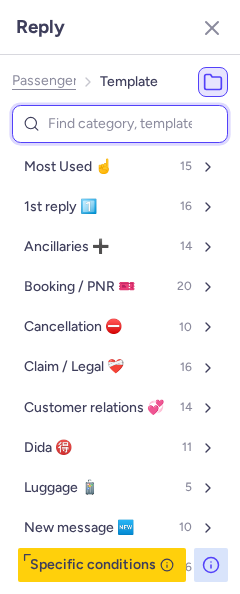 click at bounding box center [120, 124] 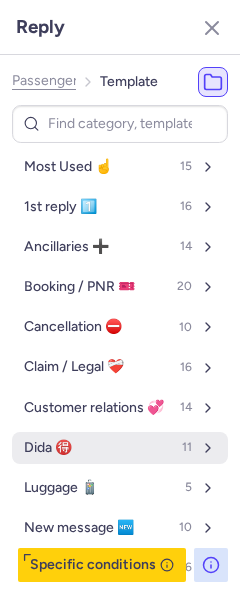 click on "Dida 🉐 11" at bounding box center [120, 448] 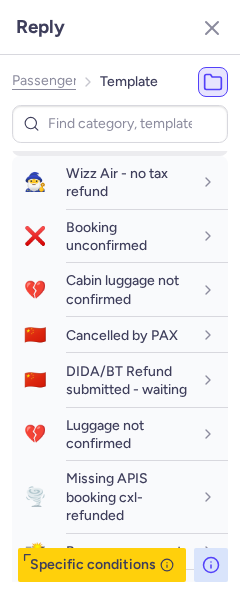 scroll, scrollTop: 310, scrollLeft: 0, axis: vertical 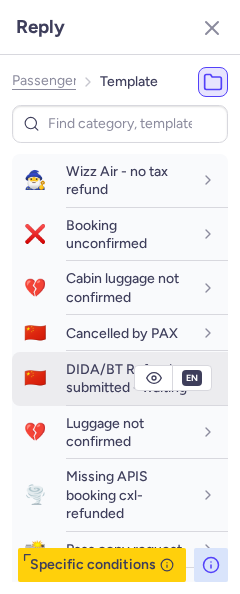 click on "DIDA/BT Refund submitted - waiting" at bounding box center (126, 378) 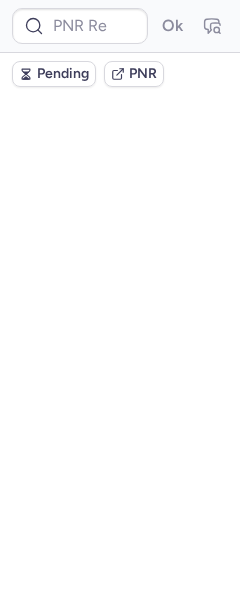scroll, scrollTop: 0, scrollLeft: 0, axis: both 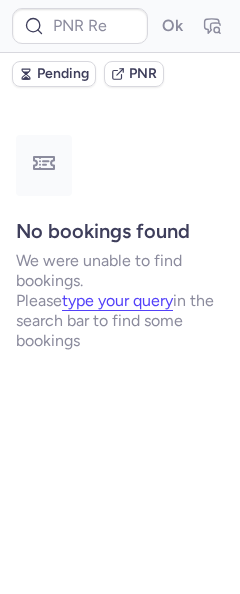 type on "CP3MDE" 